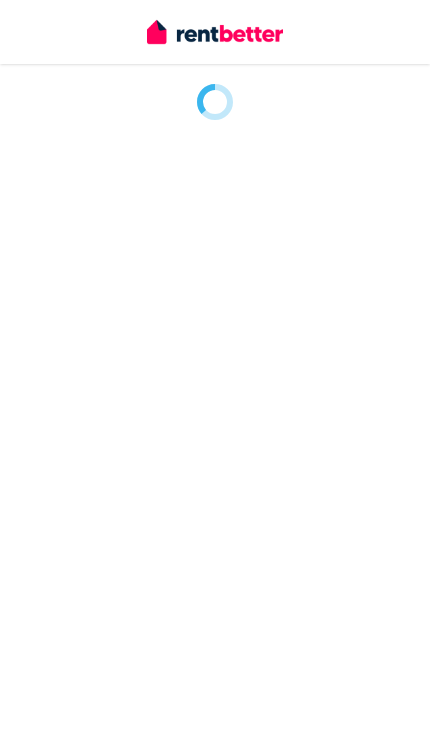 scroll, scrollTop: 0, scrollLeft: 0, axis: both 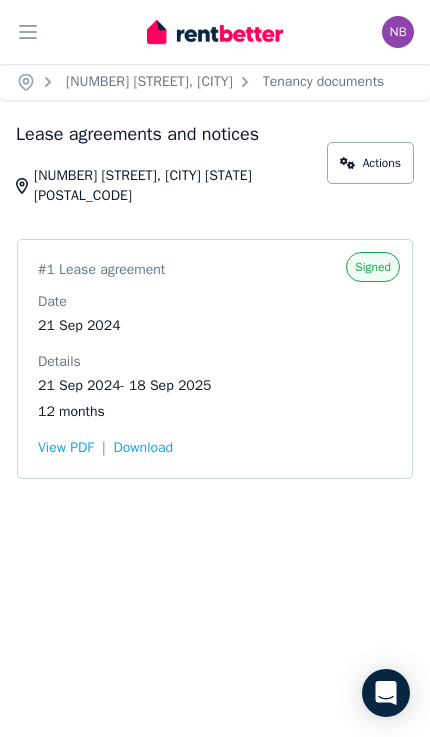 click 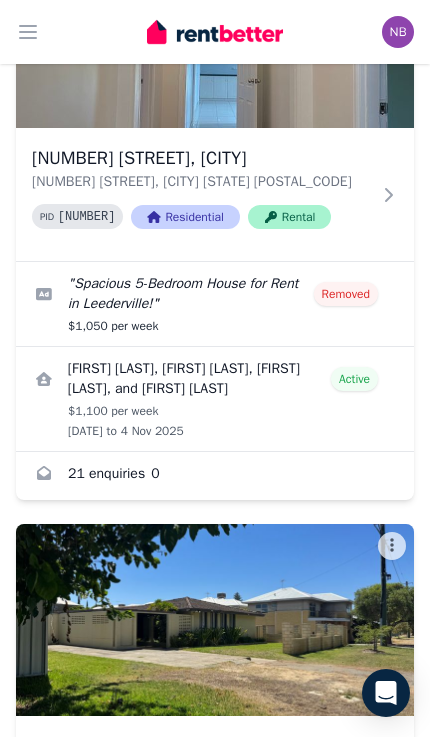 click on "[NUMBER] [STREET], [CITY]" at bounding box center (201, 158) 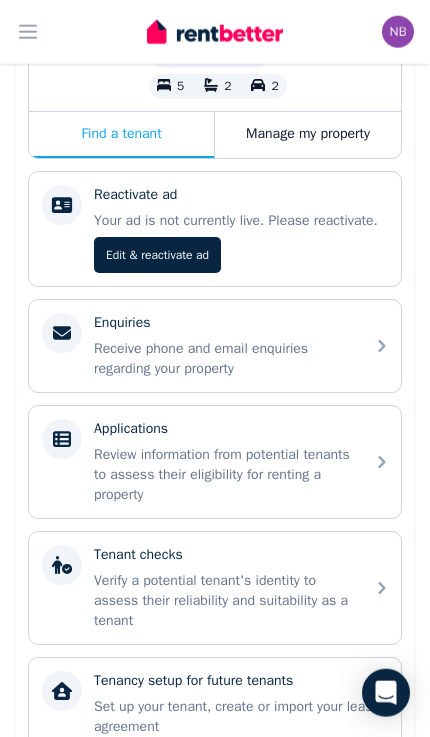 scroll, scrollTop: 344, scrollLeft: 0, axis: vertical 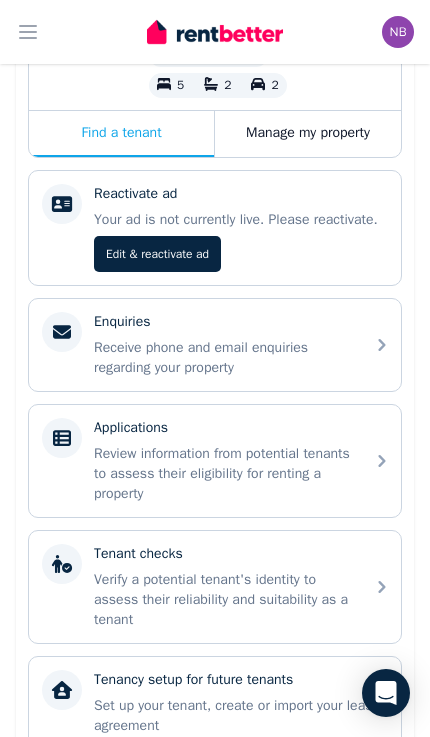 click on "Manage my property" at bounding box center (308, 134) 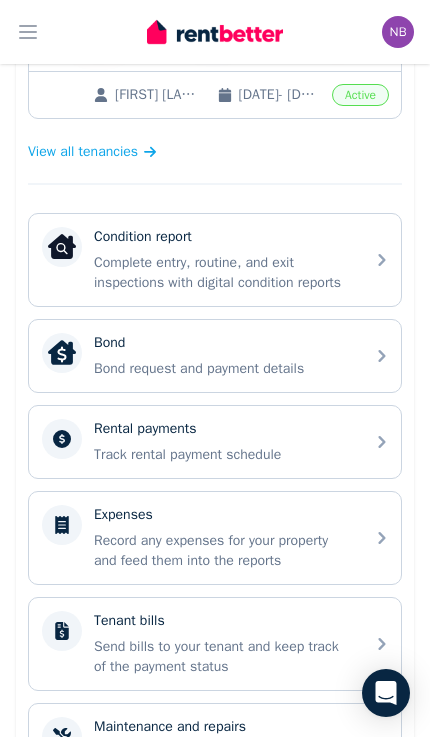 scroll, scrollTop: 562, scrollLeft: 0, axis: vertical 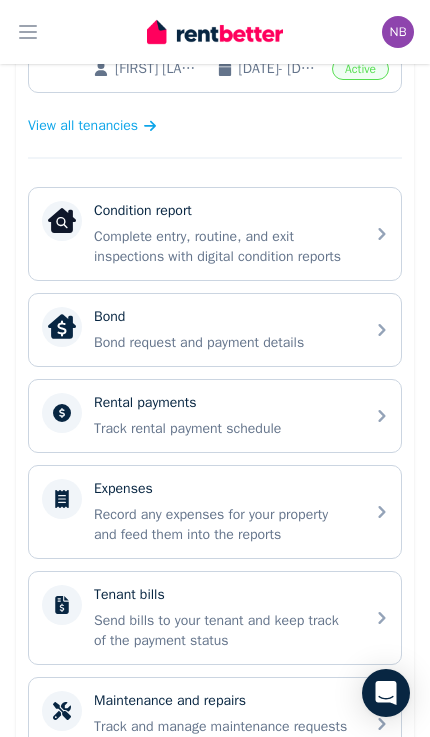 click on "Send bills to your tenant and keep track of the payment status" at bounding box center (223, 631) 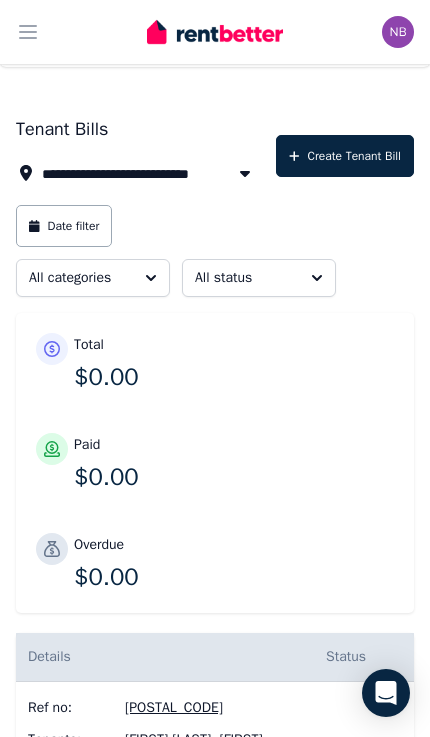 click on "Create Tenant Bill" at bounding box center (345, 156) 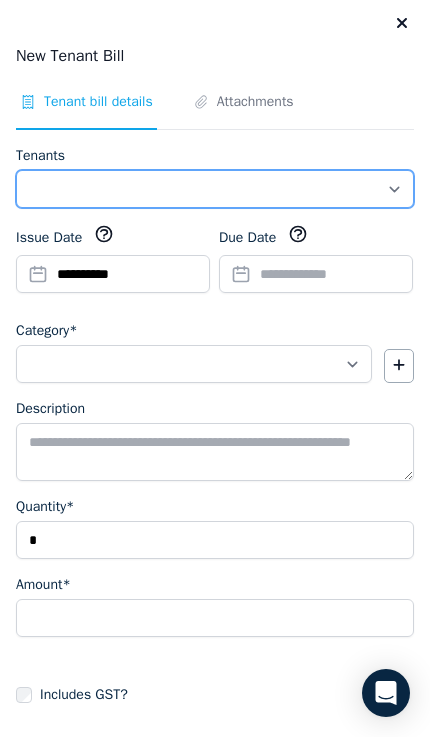 click on "**********" at bounding box center (215, 189) 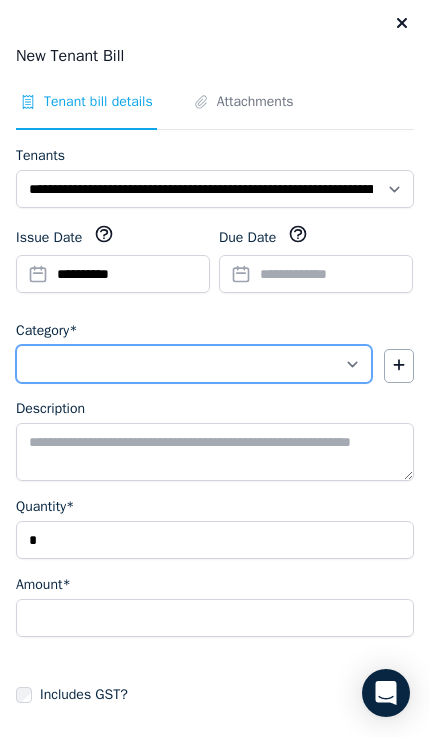 click on "**********" at bounding box center (194, 364) 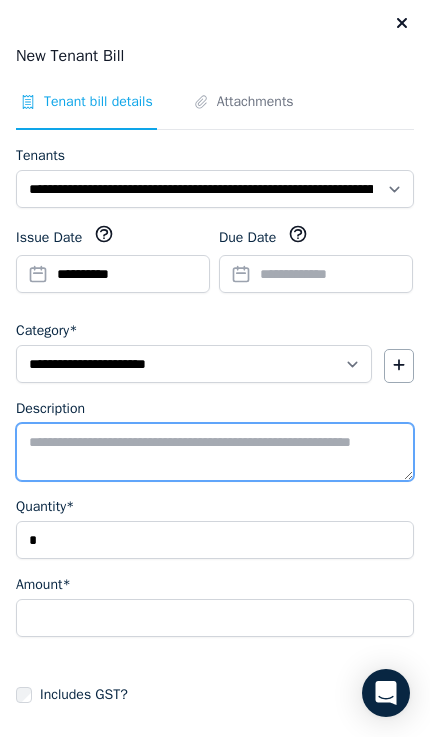 click on "Description" at bounding box center (215, 452) 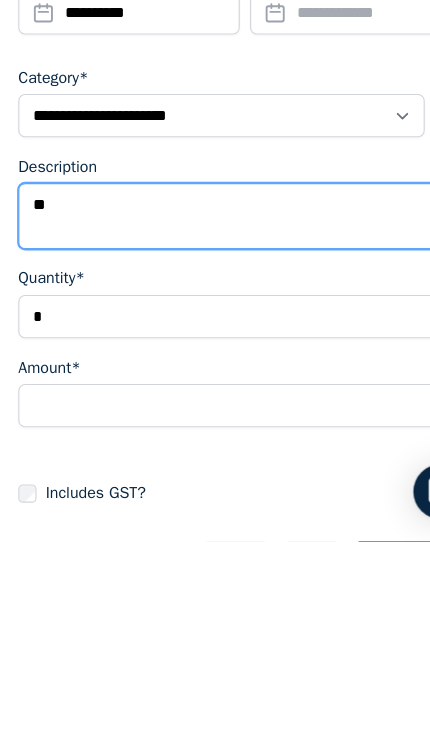 type on "*" 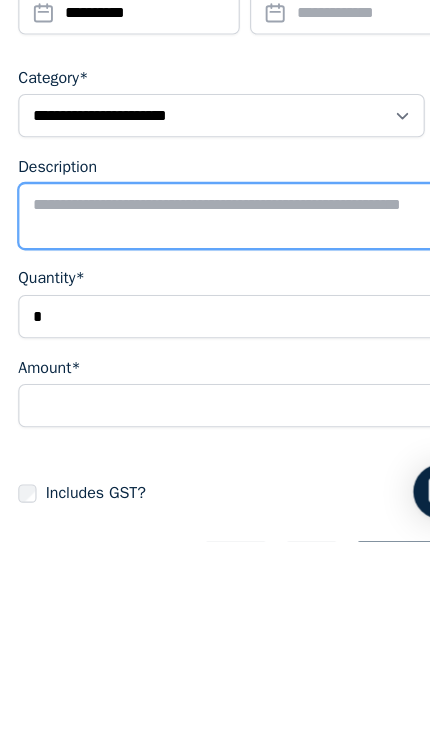 type on "*" 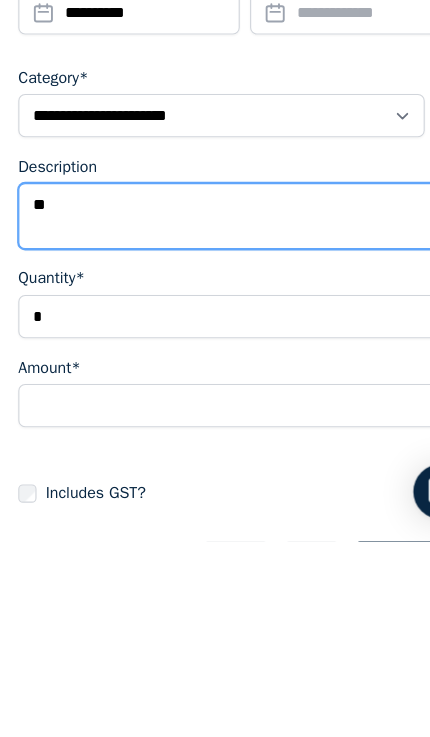 type on "*" 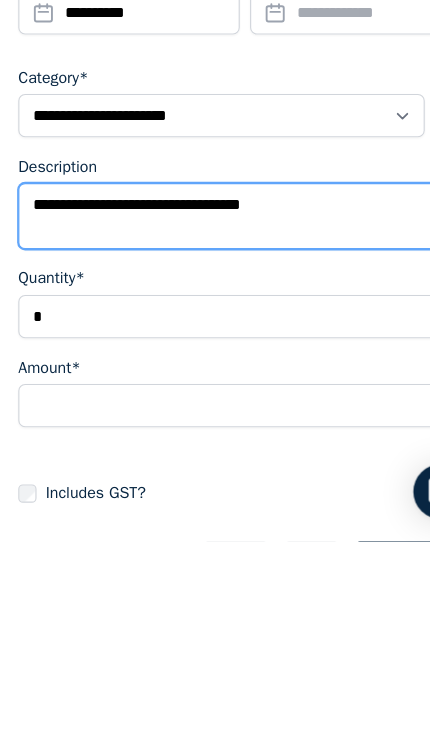 scroll, scrollTop: 204, scrollLeft: 0, axis: vertical 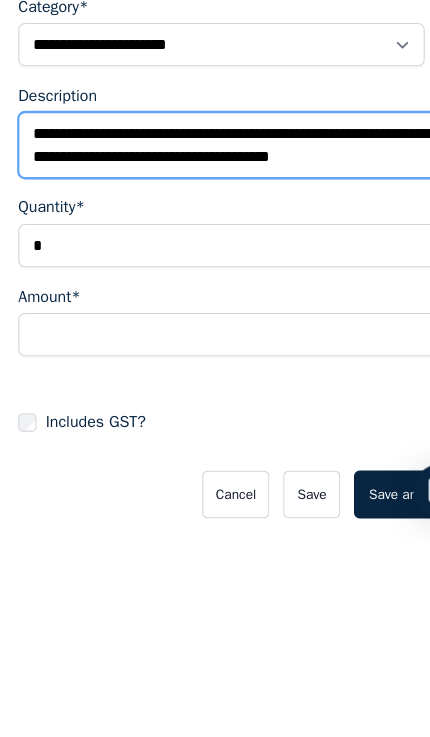 type on "**********" 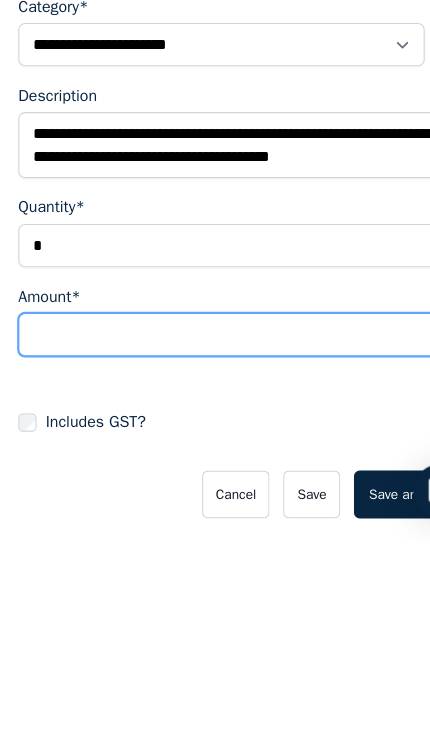 click on "Amount*" at bounding box center (215, 556) 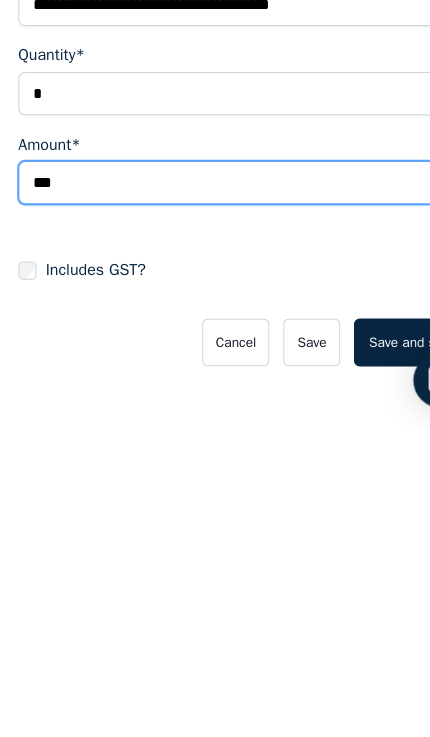 scroll, scrollTop: 97, scrollLeft: 0, axis: vertical 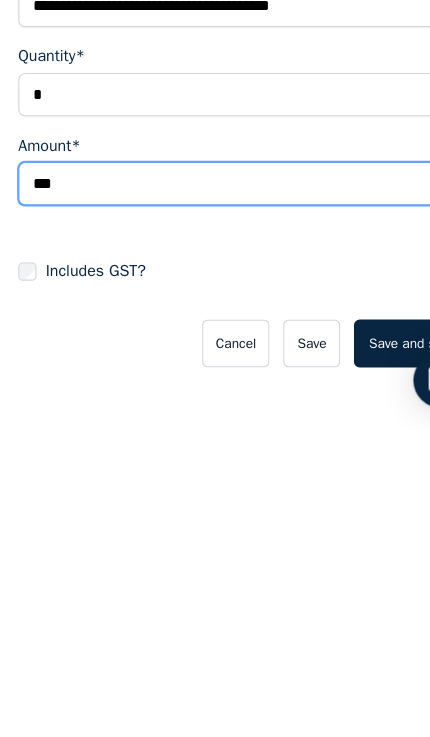 type on "***" 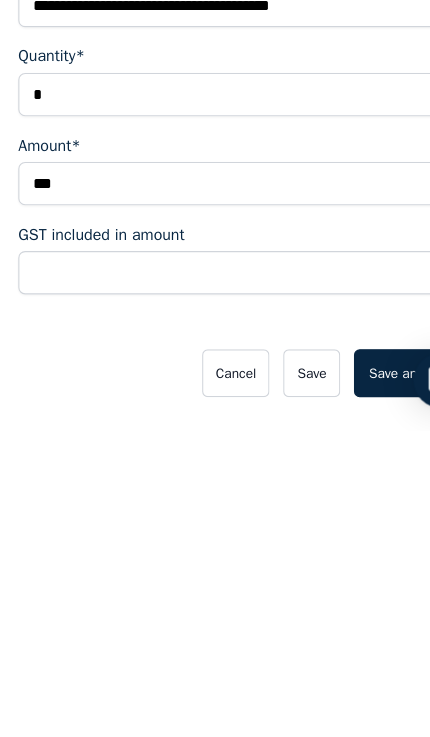 type on "*****" 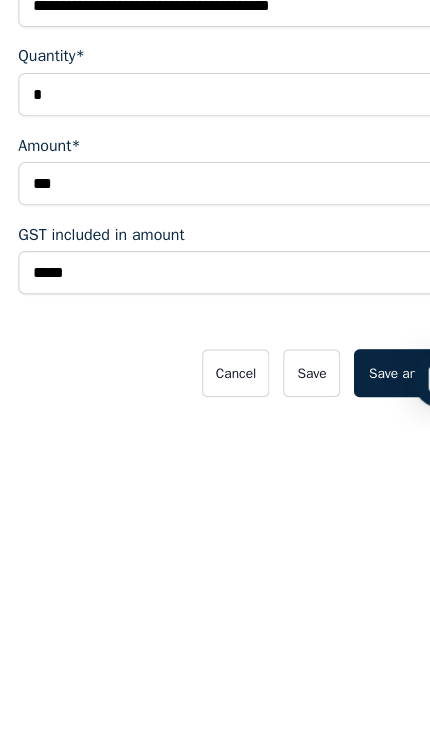 scroll, scrollTop: 356, scrollLeft: 0, axis: vertical 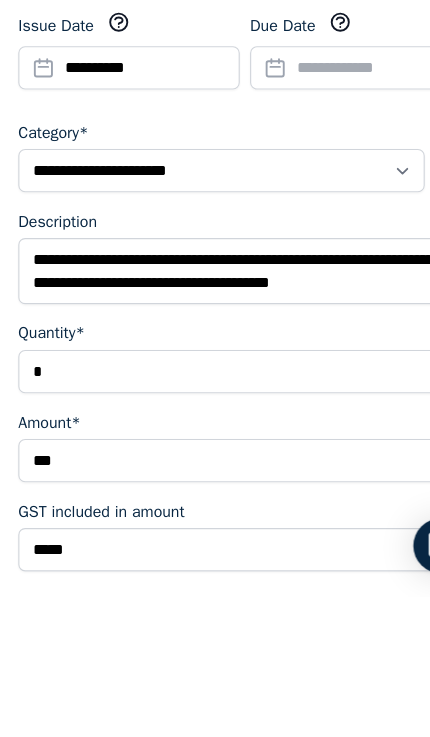 click on "Due Date" at bounding box center (247, 238) 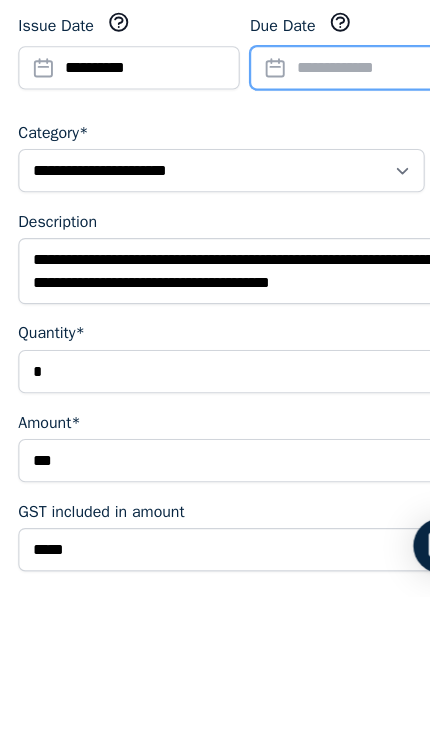 click on "Due Date" at bounding box center [316, 274] 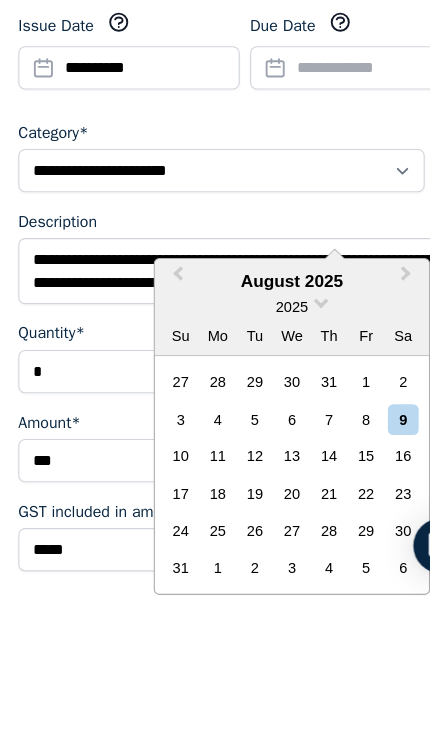 click on "11" at bounding box center [190, 614] 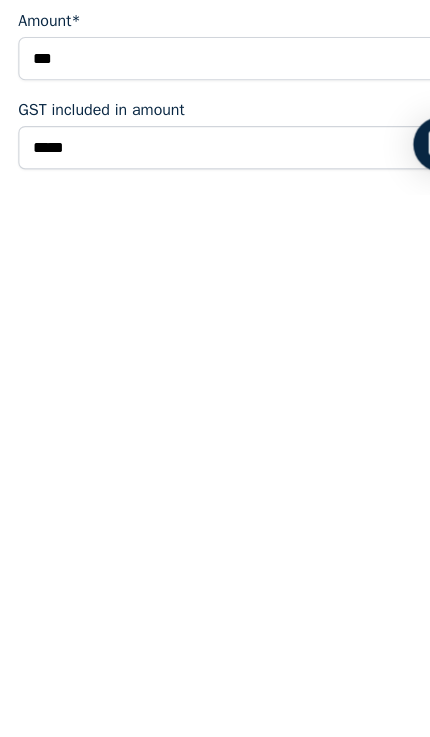 scroll, scrollTop: 0, scrollLeft: 0, axis: both 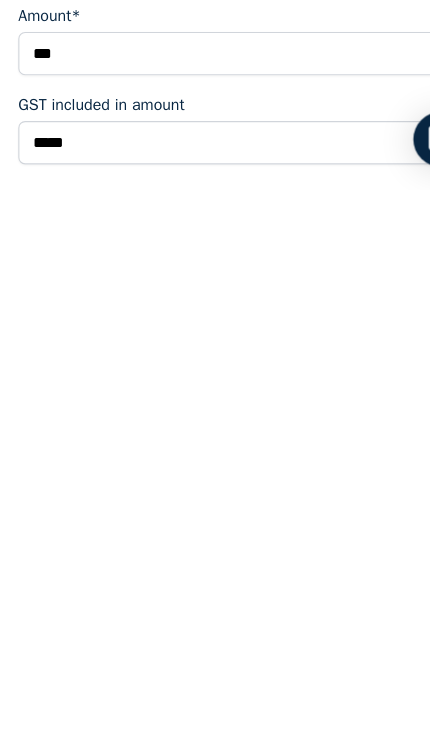 click on "Attachments" at bounding box center (255, 102) 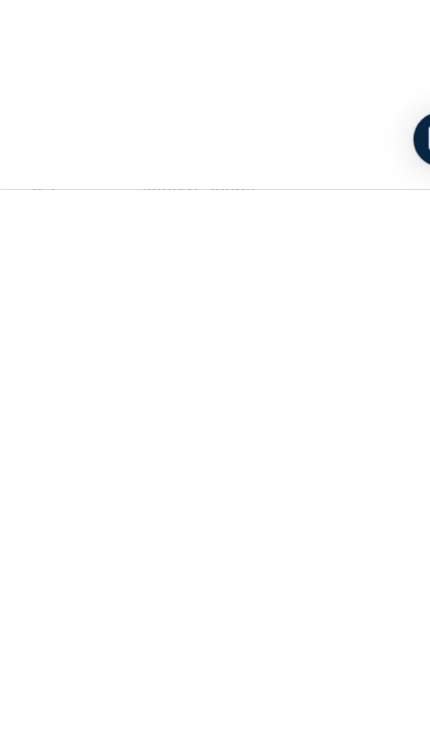 scroll, scrollTop: 211, scrollLeft: 0, axis: vertical 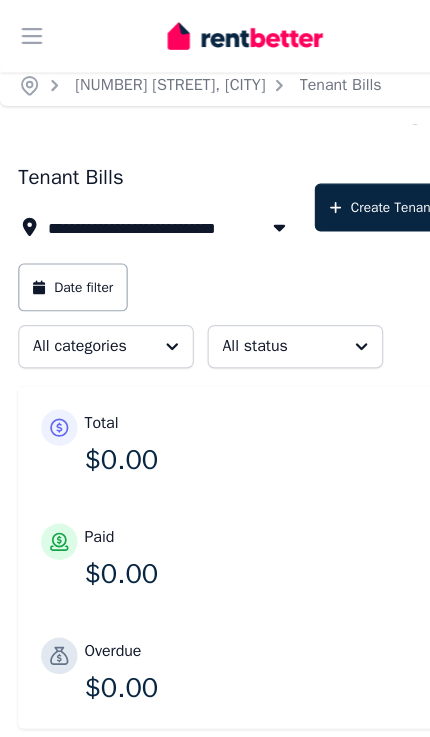 click on "Create Tenant Bill" at bounding box center (345, 182) 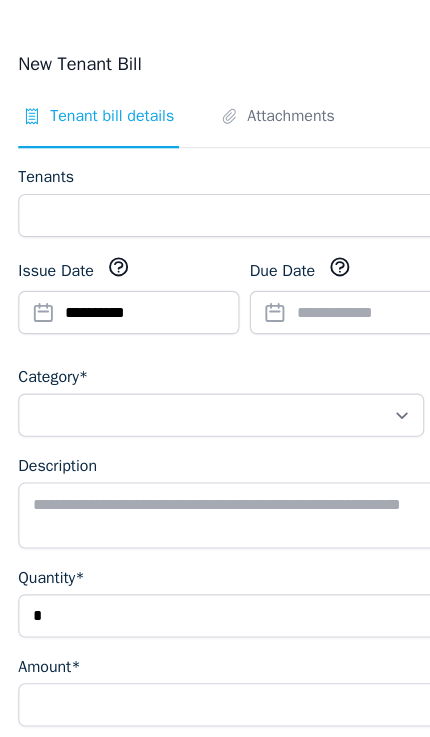scroll, scrollTop: 0, scrollLeft: 0, axis: both 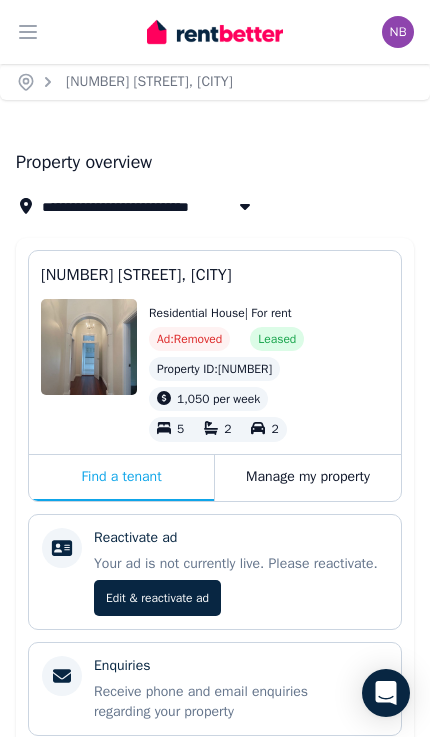 click on "Manage my property" at bounding box center [308, 478] 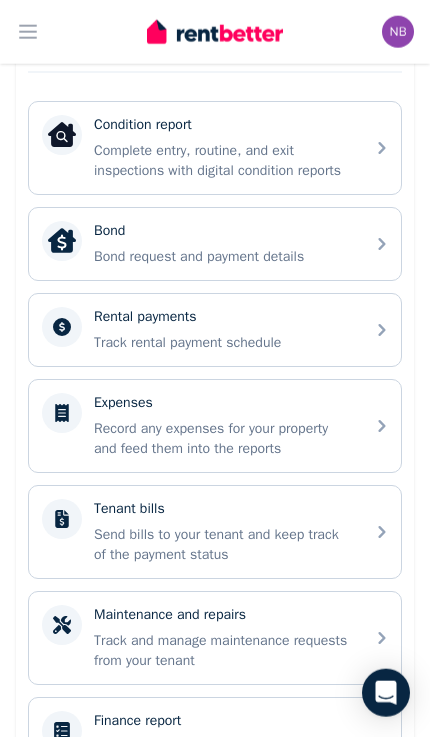 scroll, scrollTop: 649, scrollLeft: 0, axis: vertical 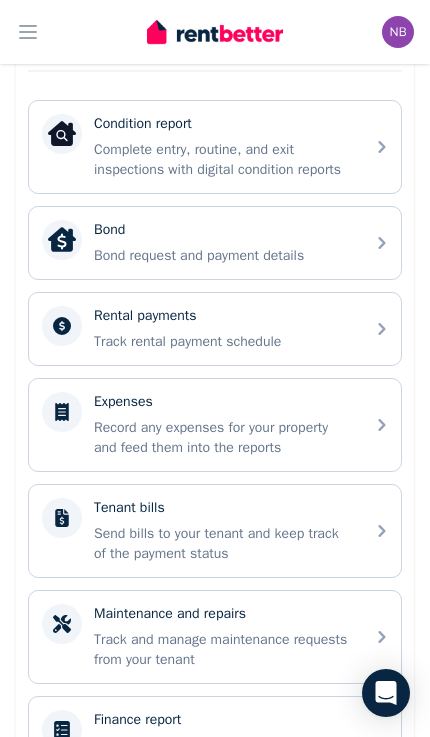 click on "Tenant bills Send bills to your tenant and keep track of the payment status" at bounding box center (215, 531) 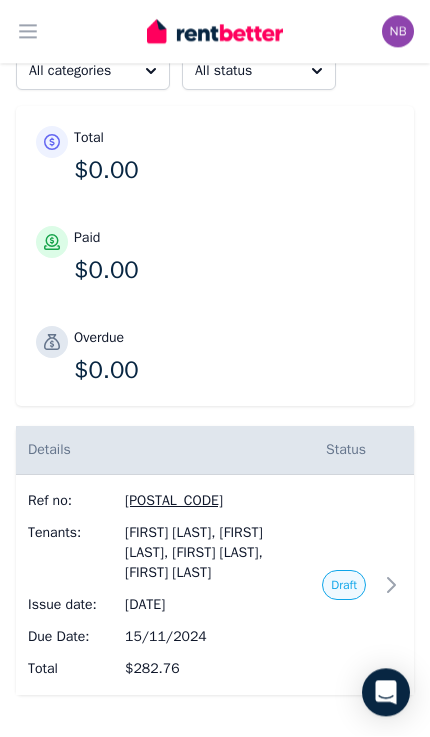 scroll, scrollTop: 239, scrollLeft: 0, axis: vertical 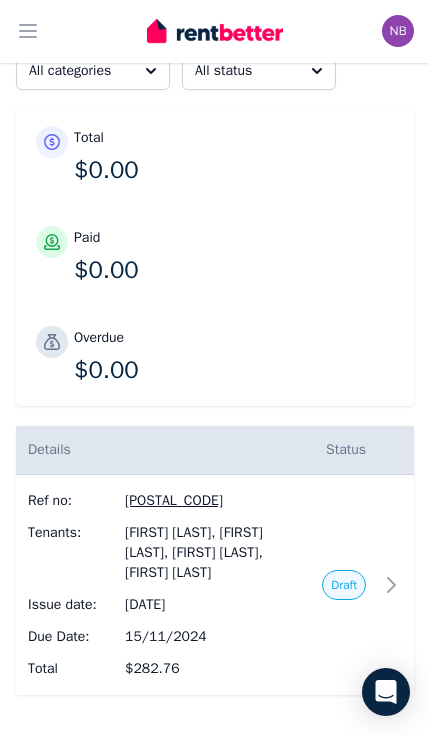 click on "[FIRST] [LAST], [FIRST] [LAST], [FIRST] [LAST], [FIRST] [LAST]" at bounding box center [211, 554] 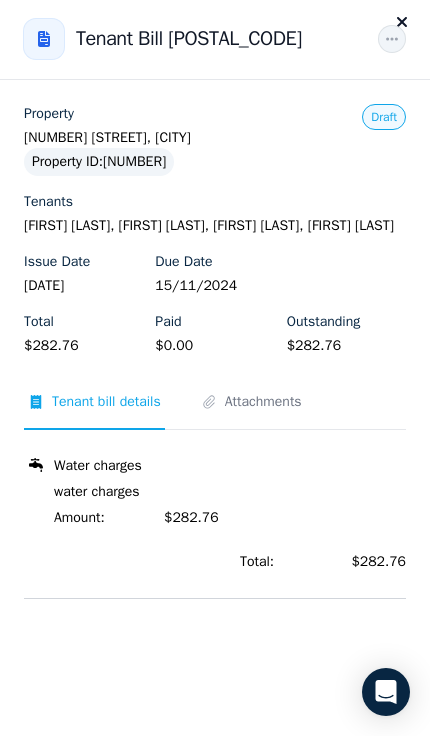 click 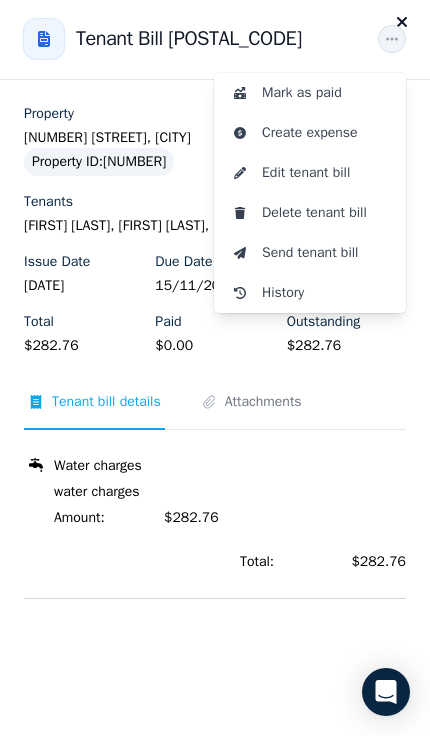click on "Delete tenant bill" at bounding box center [310, 214] 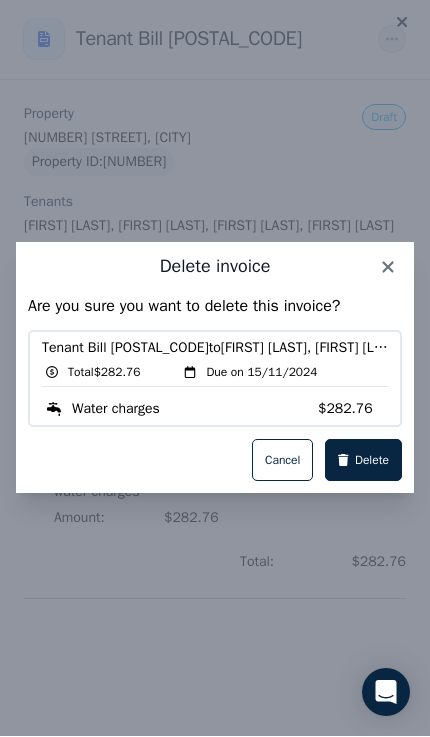 click 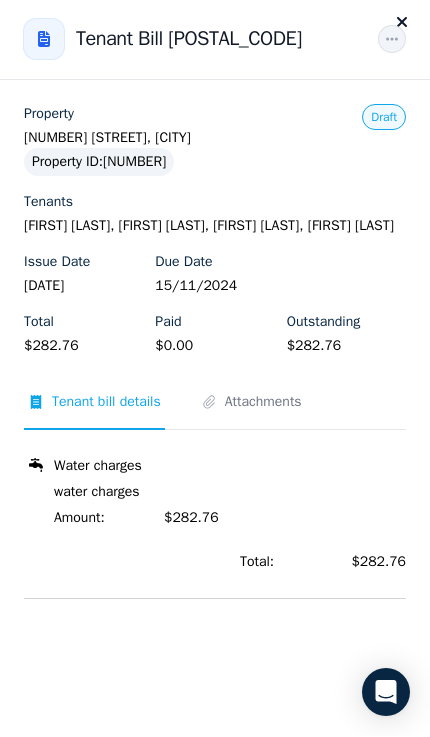 click on "Close panel" at bounding box center (406, 18) 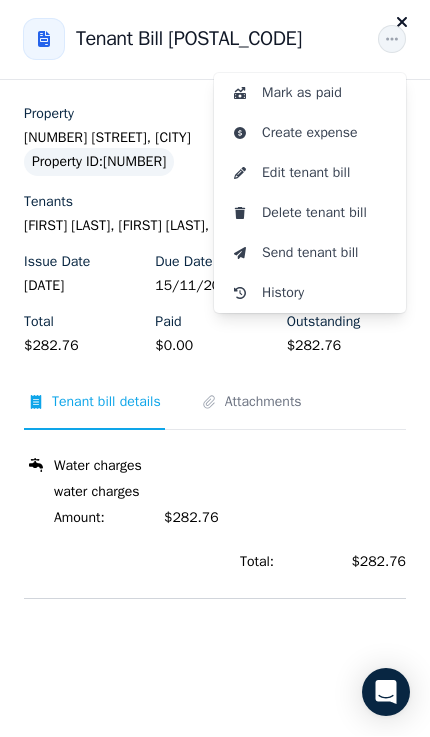 click on "Delete tenant bill" at bounding box center [326, 214] 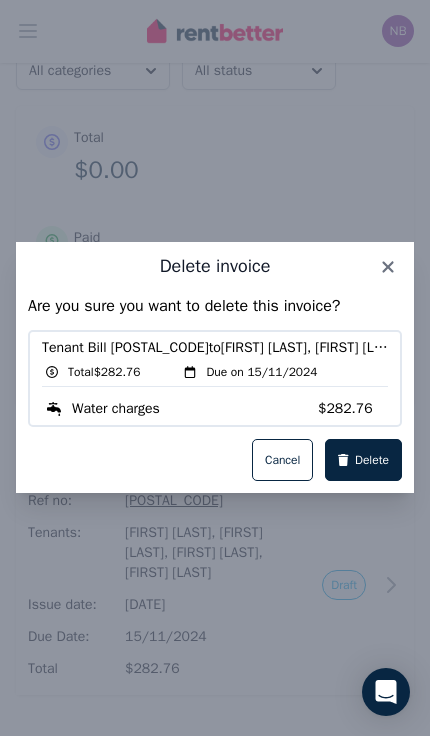 click 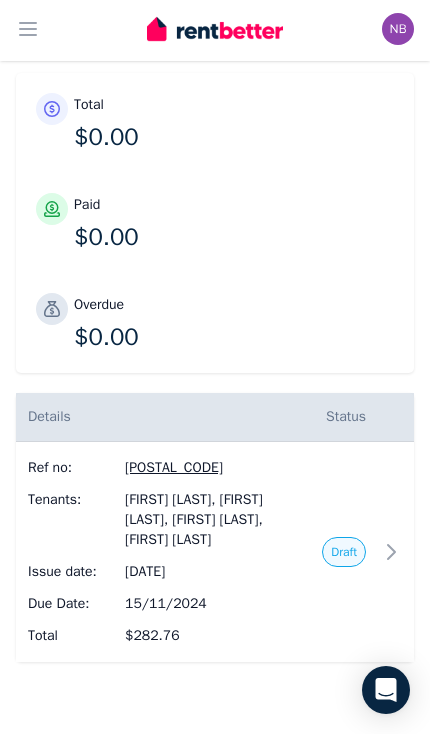scroll, scrollTop: 355, scrollLeft: 0, axis: vertical 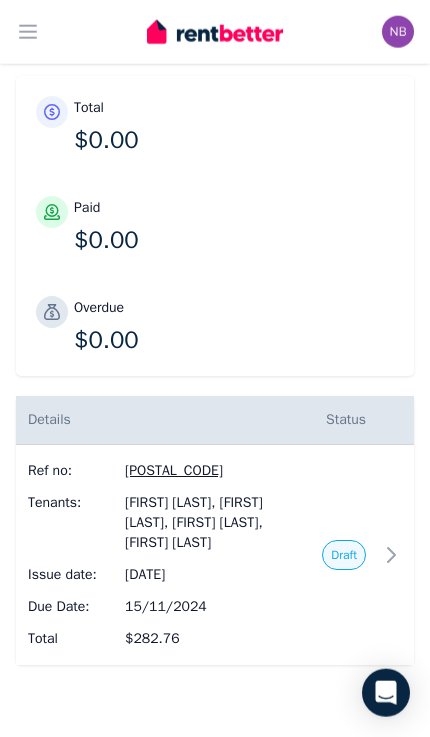 click 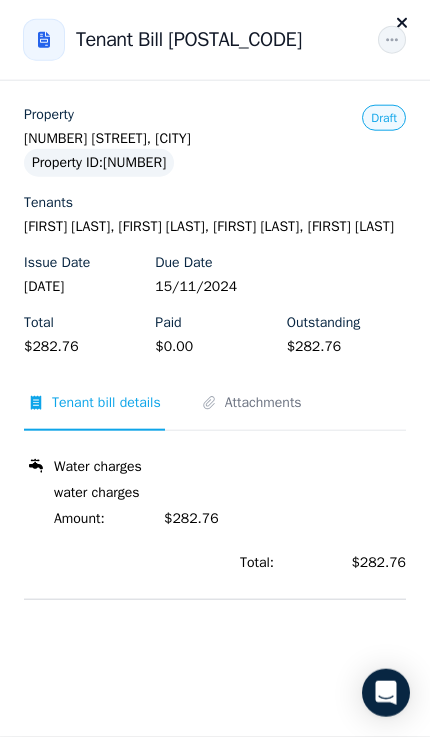 click 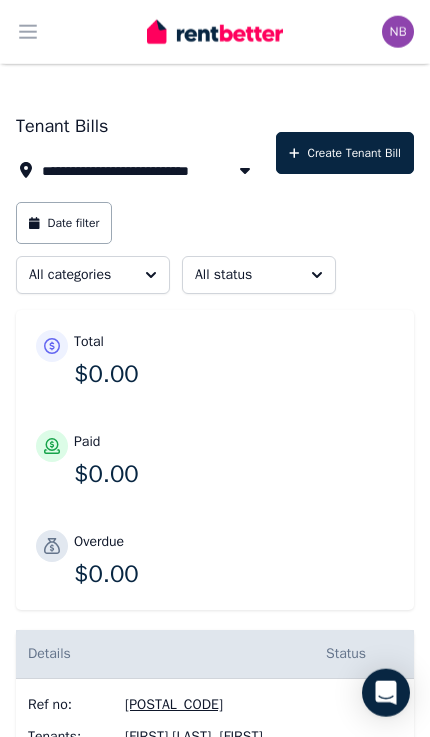 scroll, scrollTop: 38, scrollLeft: 0, axis: vertical 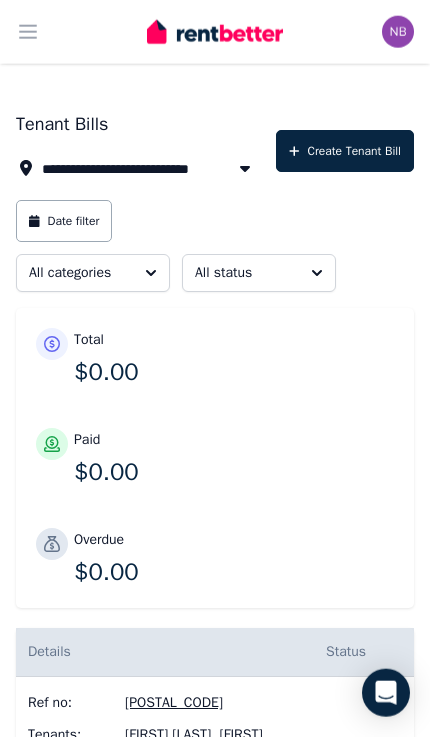 click on "Create Tenant Bill" at bounding box center [345, 151] 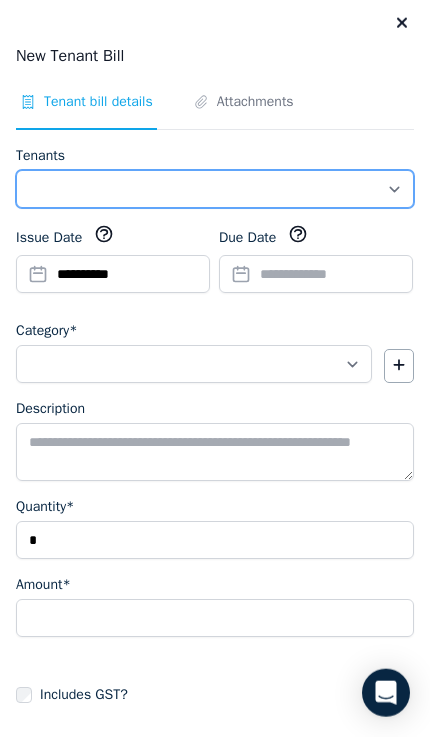 click on "**********" at bounding box center (215, 189) 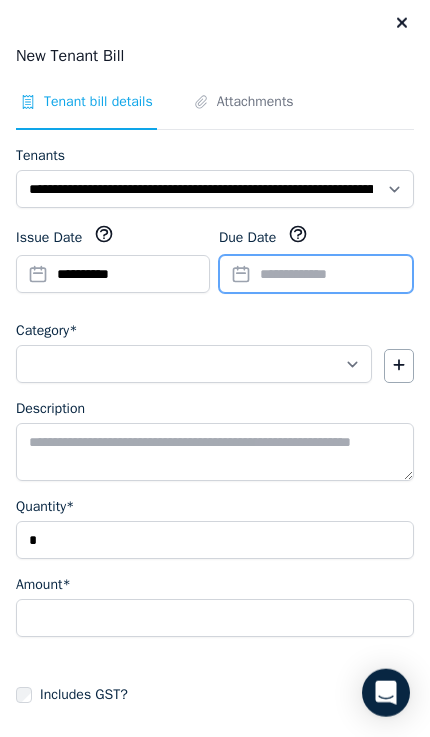 click on "Due Date" at bounding box center (316, 274) 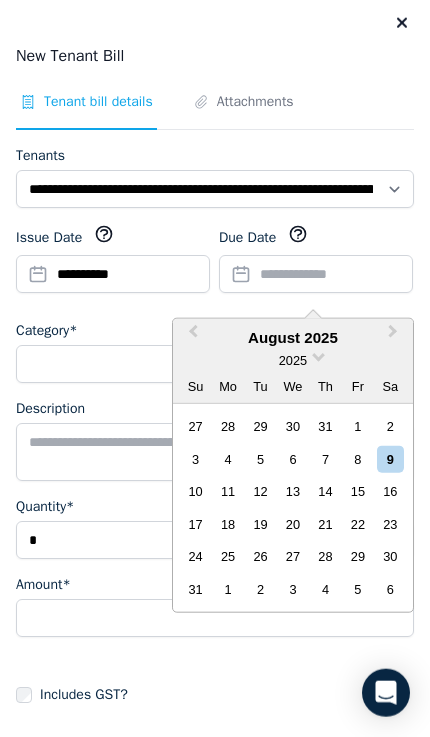 click on "12" at bounding box center (260, 491) 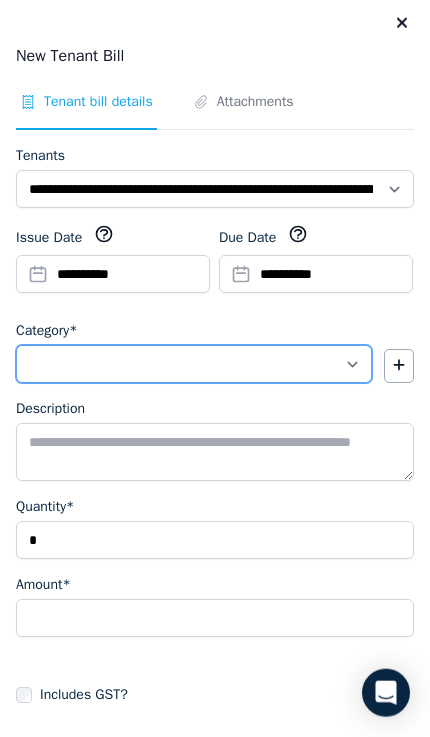 click on "**********" at bounding box center (194, 364) 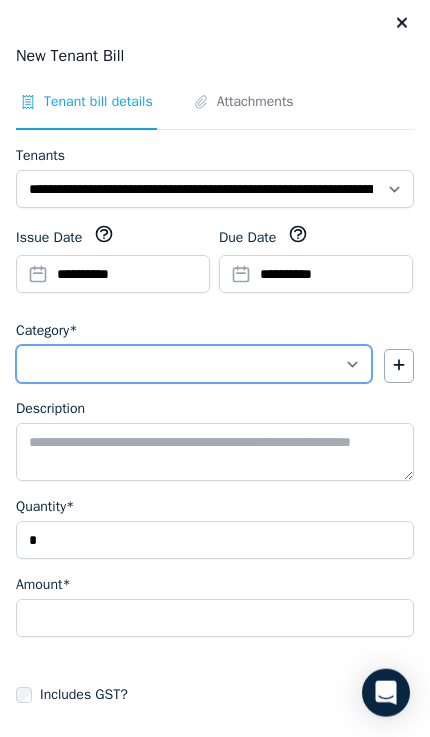 click on "**********" at bounding box center [194, 364] 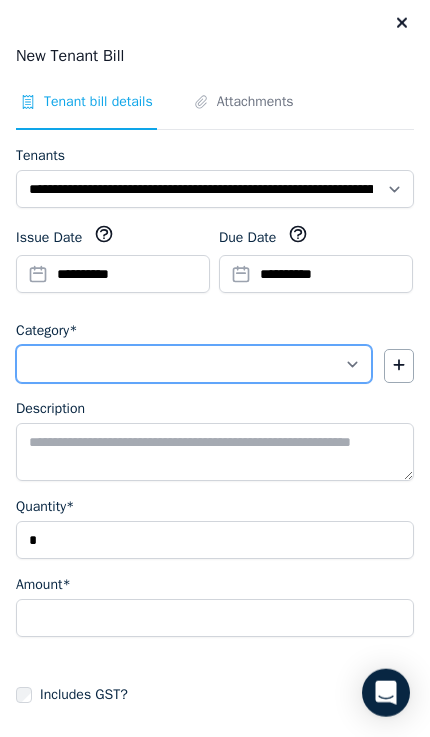 select on "**********" 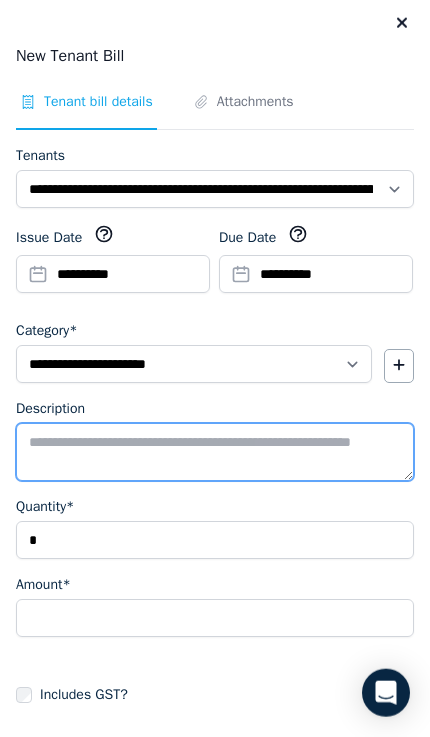 click on "Description" at bounding box center [215, 452] 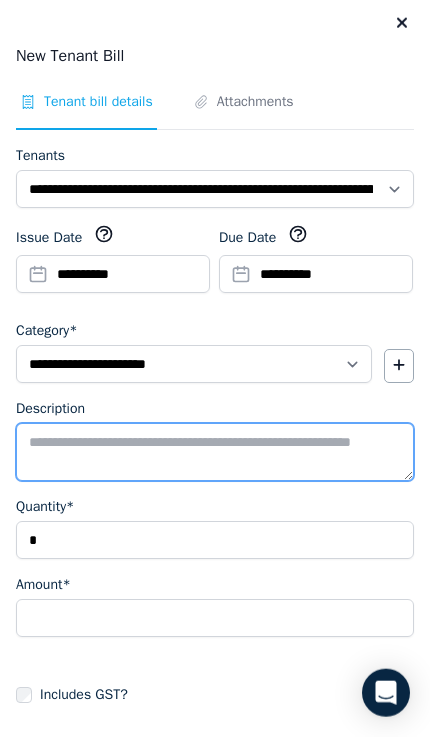 scroll, scrollTop: 38, scrollLeft: 0, axis: vertical 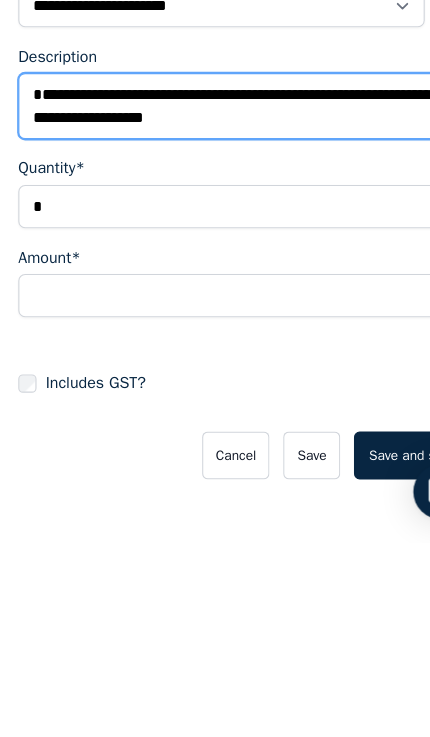 type on "**********" 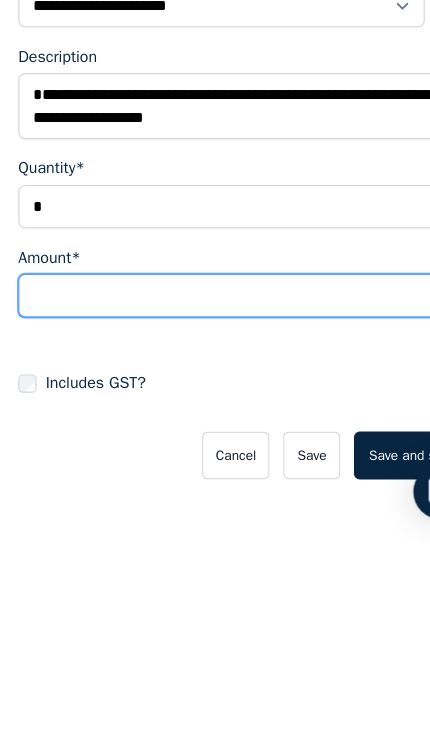 click on "Amount*" at bounding box center (215, 521) 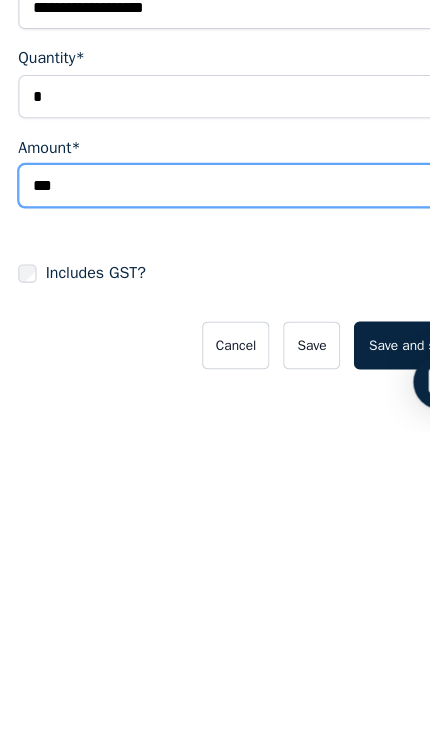 type on "***" 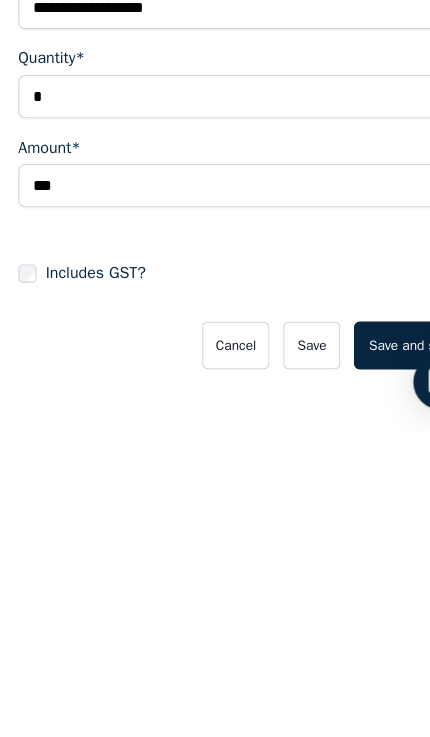 scroll, scrollTop: 306, scrollLeft: 0, axis: vertical 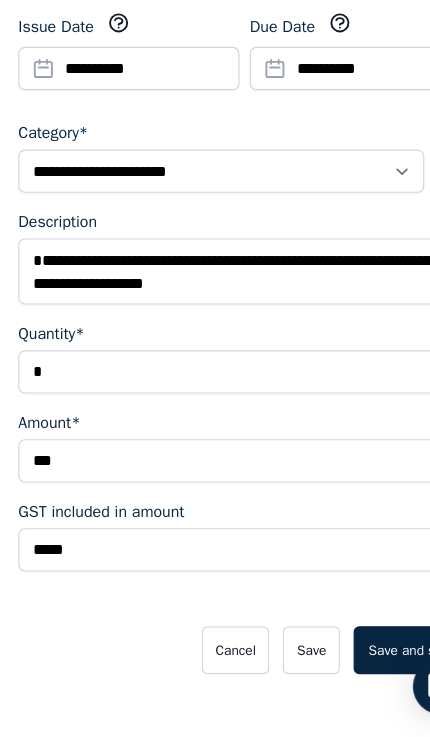 click on "Save and send" at bounding box center (362, 661) 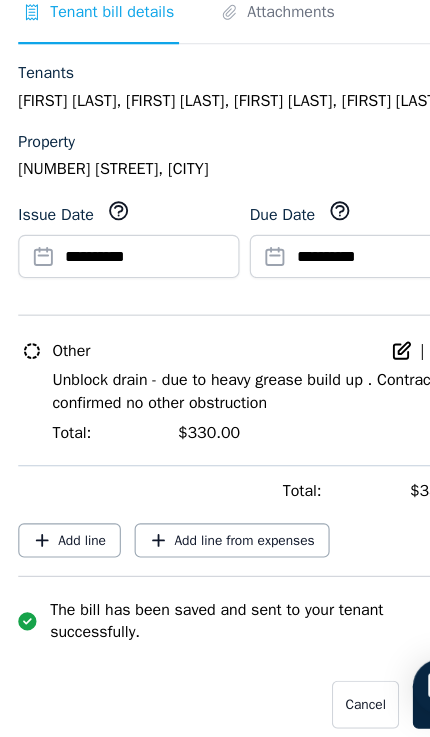 scroll, scrollTop: 0, scrollLeft: 0, axis: both 